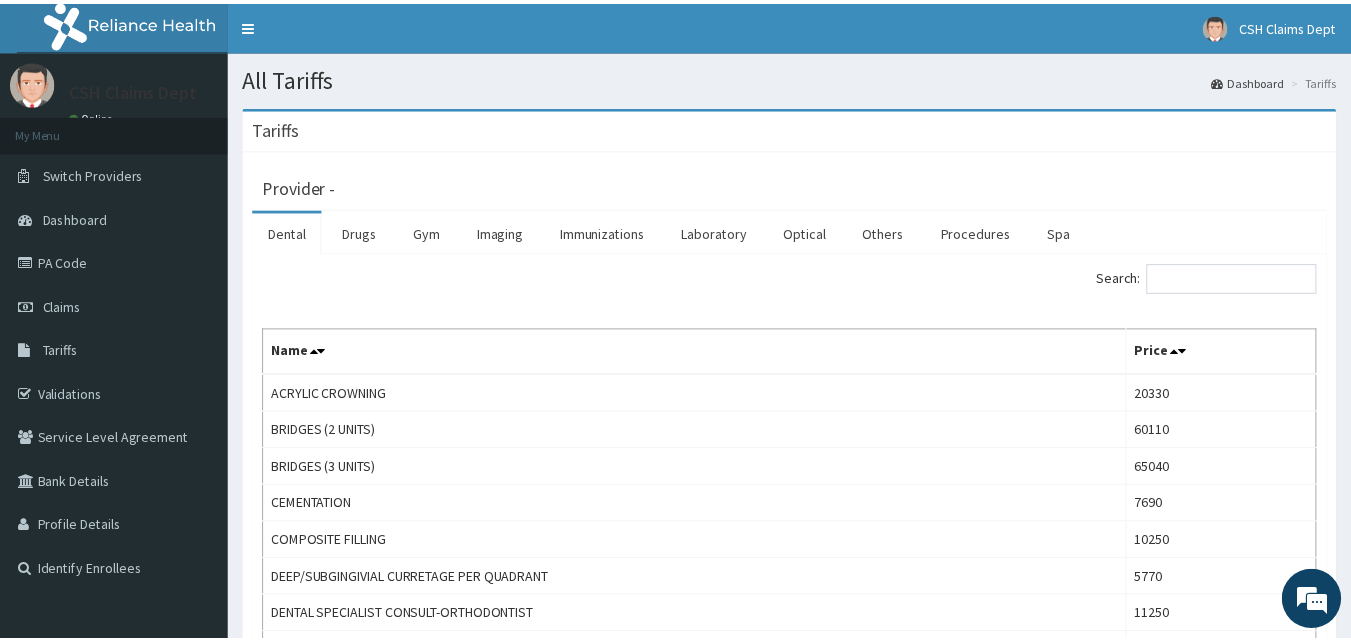scroll, scrollTop: 0, scrollLeft: 0, axis: both 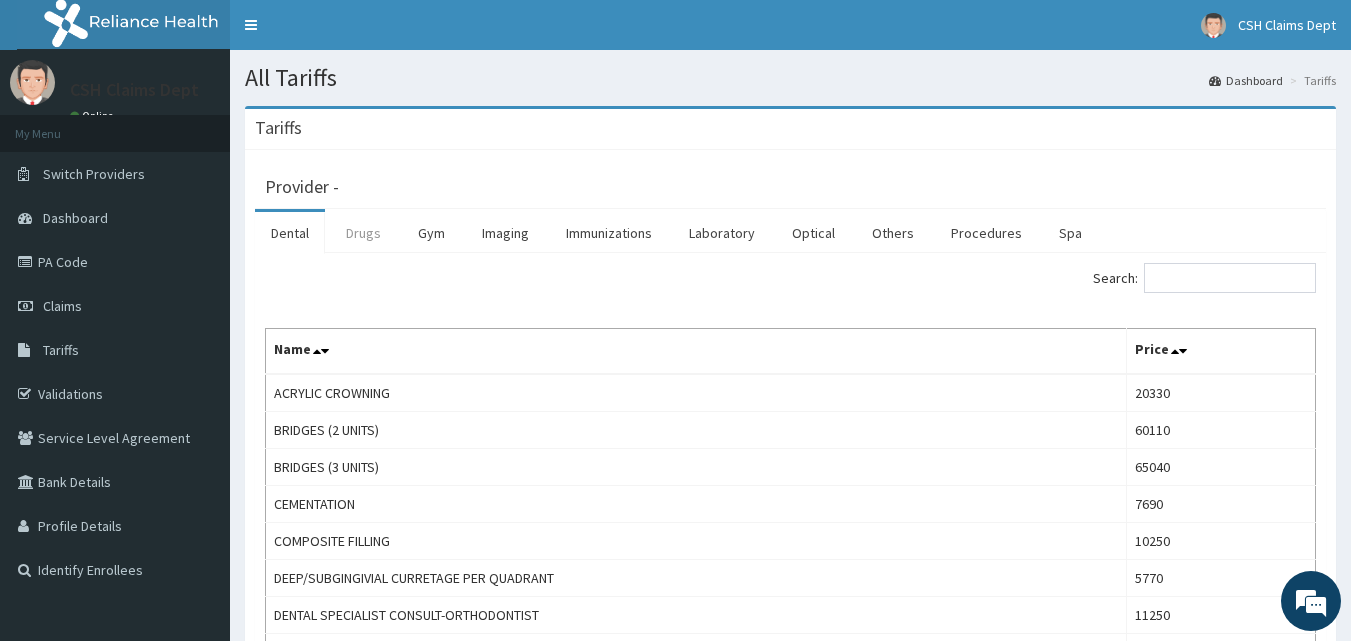 drag, startPoint x: 0, startPoint y: 0, endPoint x: 367, endPoint y: 239, distance: 437.96118 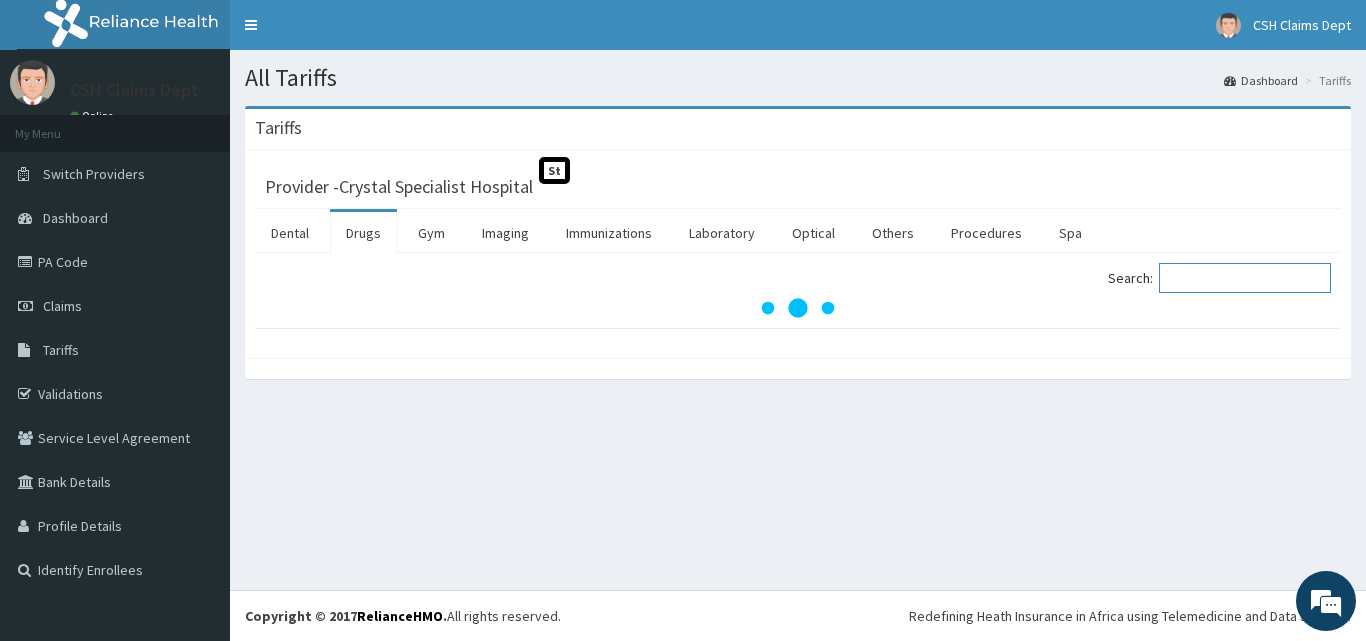 click on "Search:" at bounding box center [1245, 278] 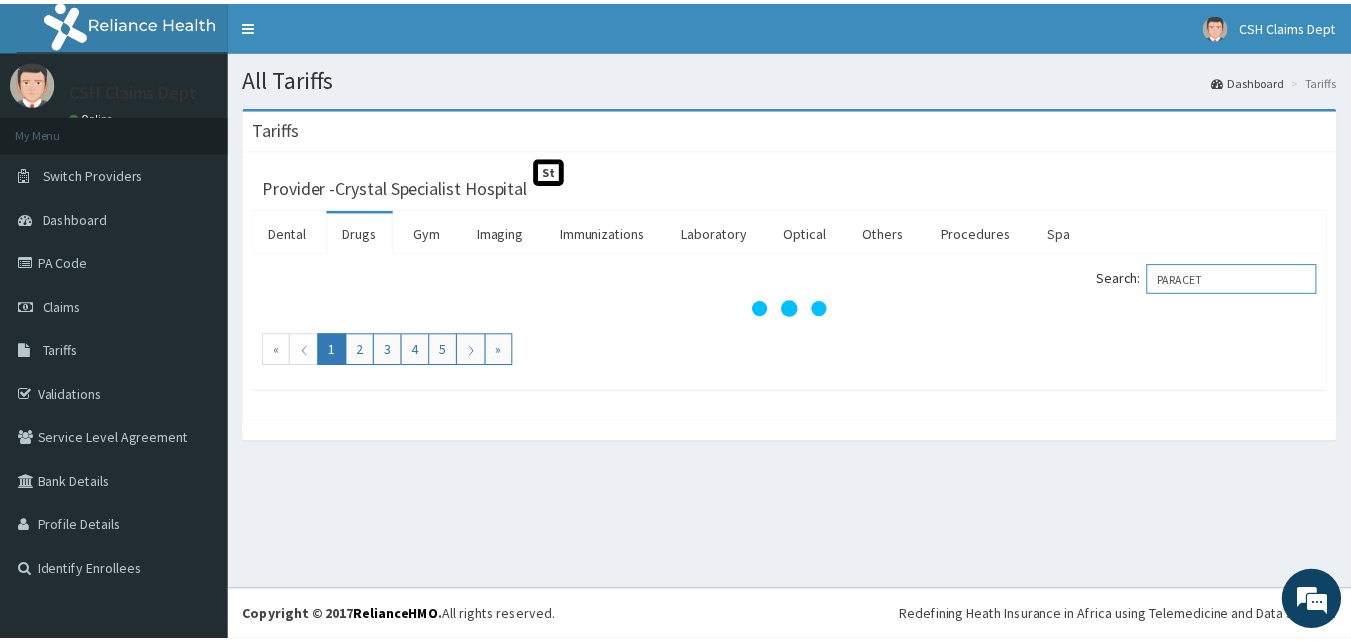 scroll, scrollTop: 0, scrollLeft: 0, axis: both 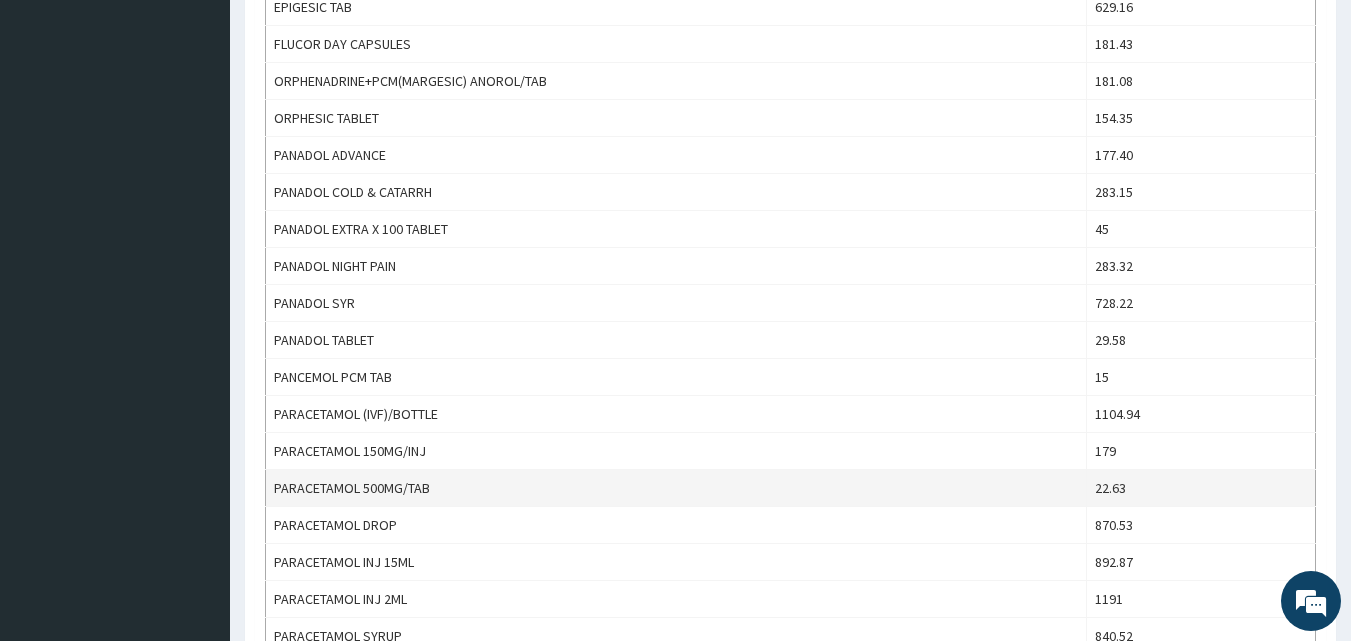 click on "22.63" at bounding box center (1200, 488) 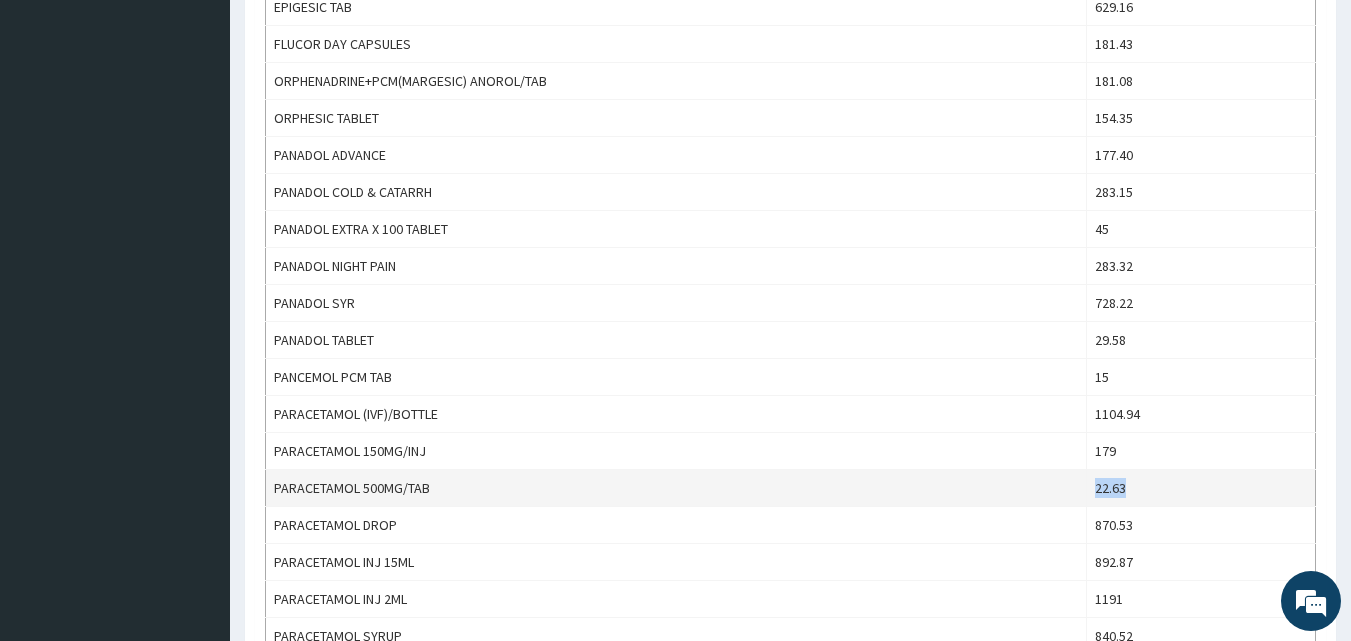 drag, startPoint x: 1172, startPoint y: 493, endPoint x: 1037, endPoint y: 489, distance: 135.05925 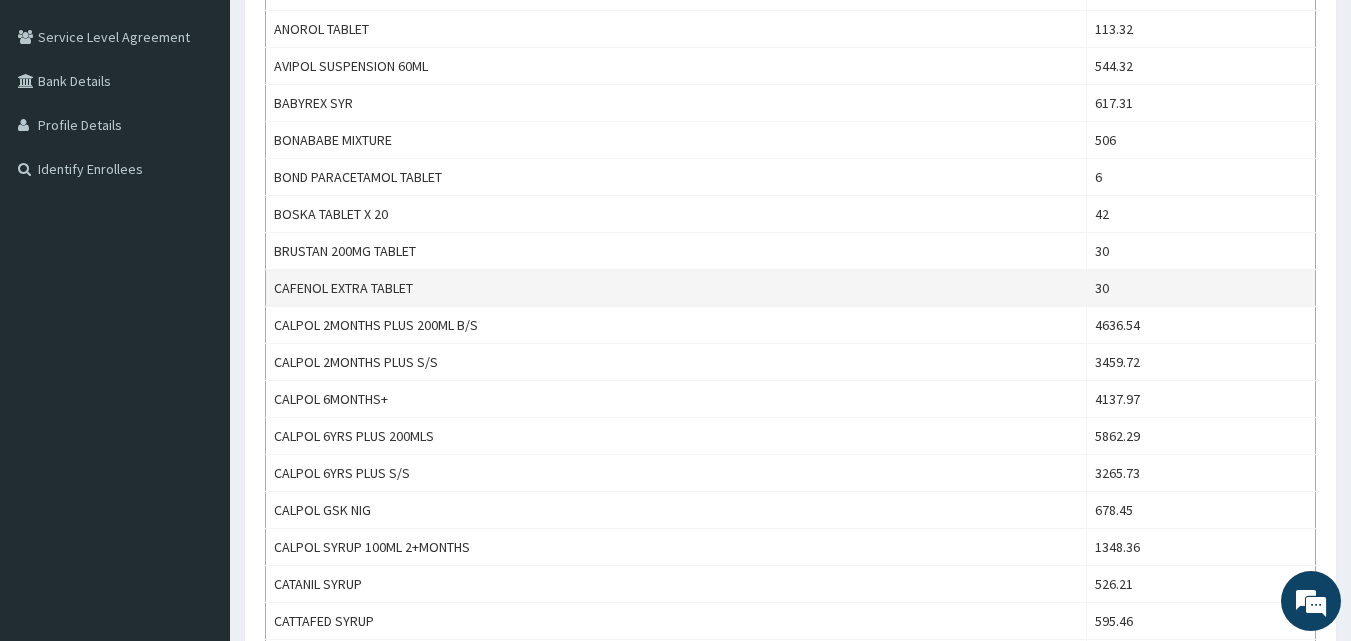 scroll, scrollTop: 100, scrollLeft: 0, axis: vertical 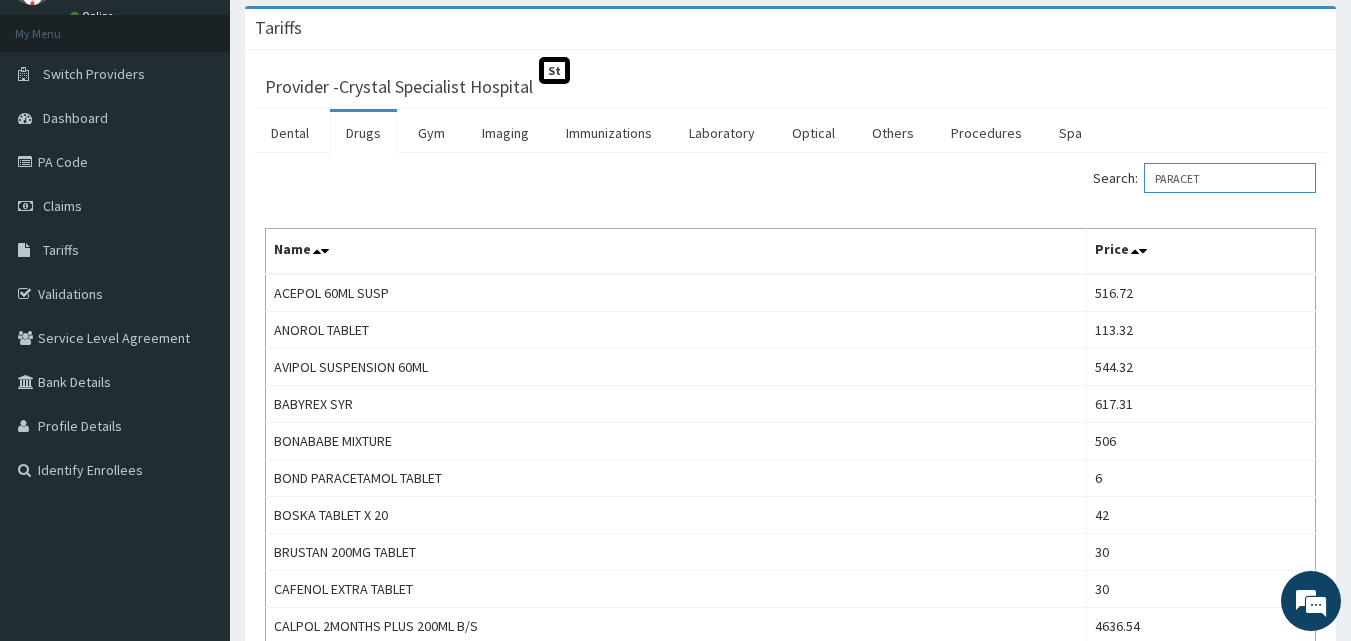 click on "PARACET" at bounding box center (1230, 178) 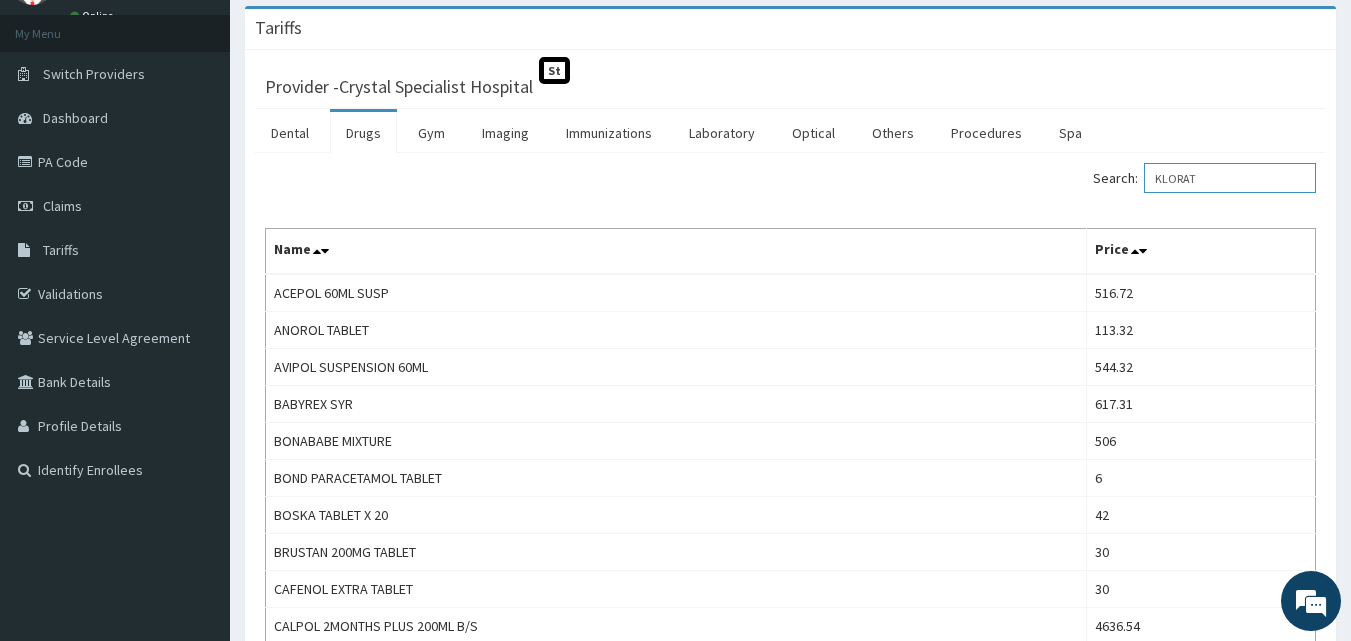 scroll, scrollTop: 0, scrollLeft: 0, axis: both 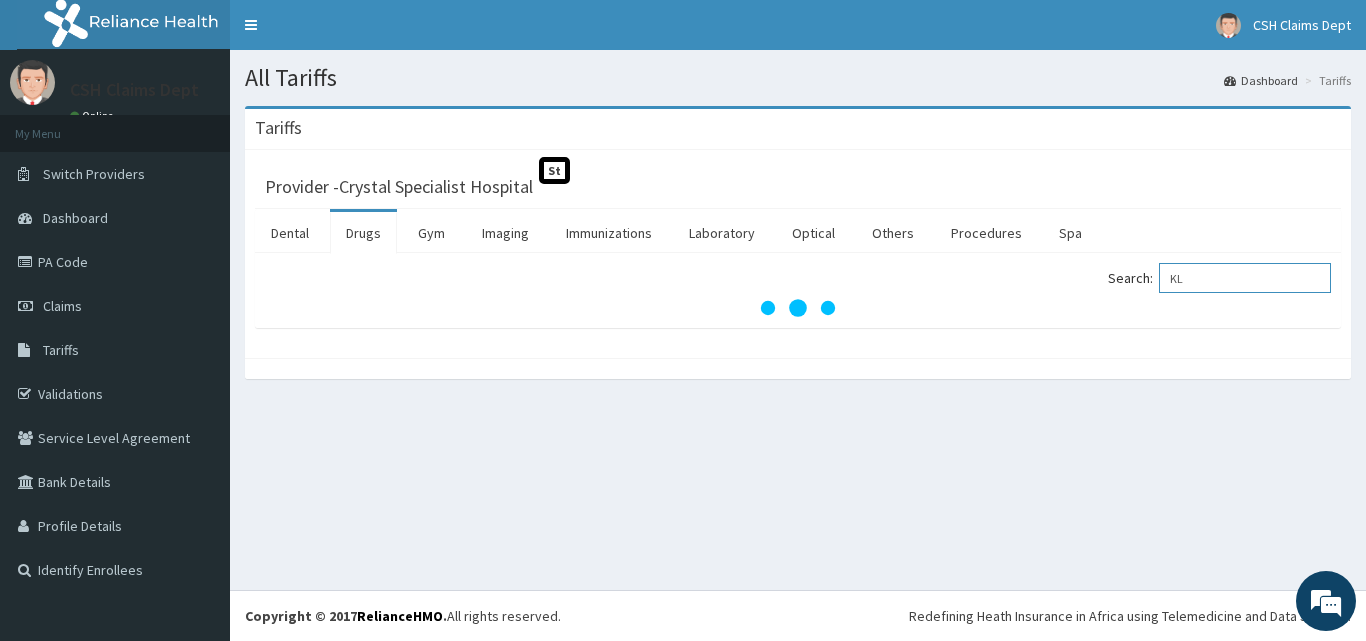 type on "K" 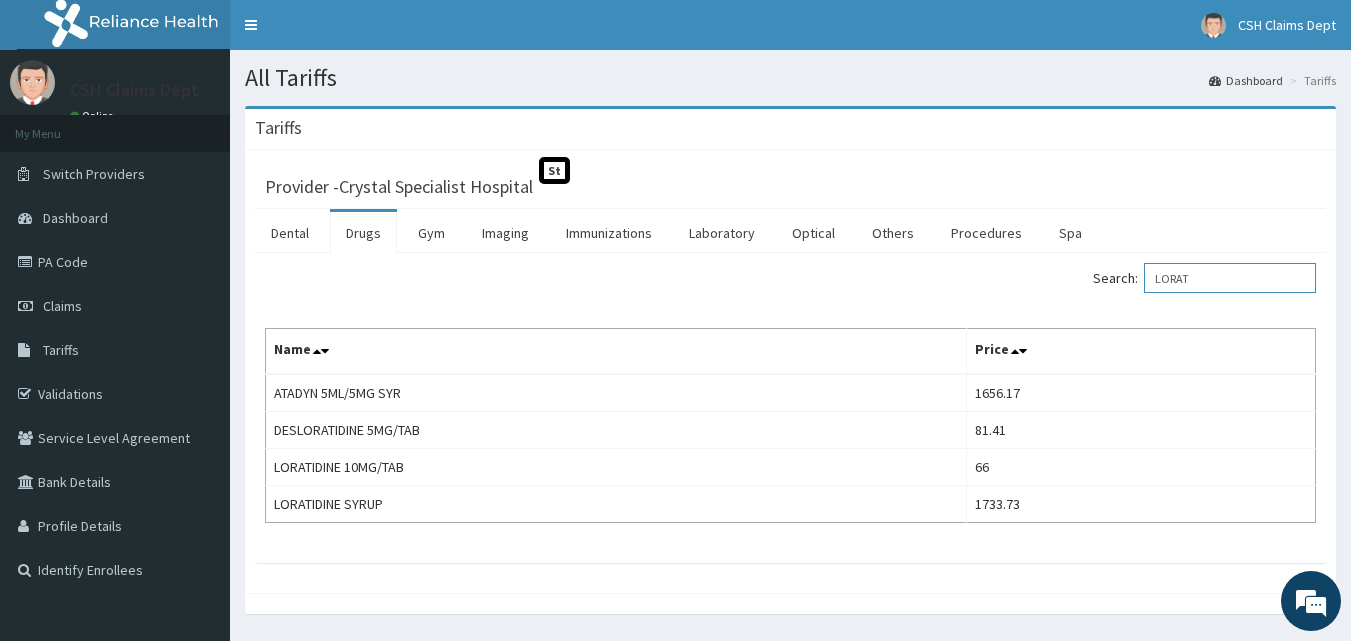 scroll, scrollTop: 59, scrollLeft: 0, axis: vertical 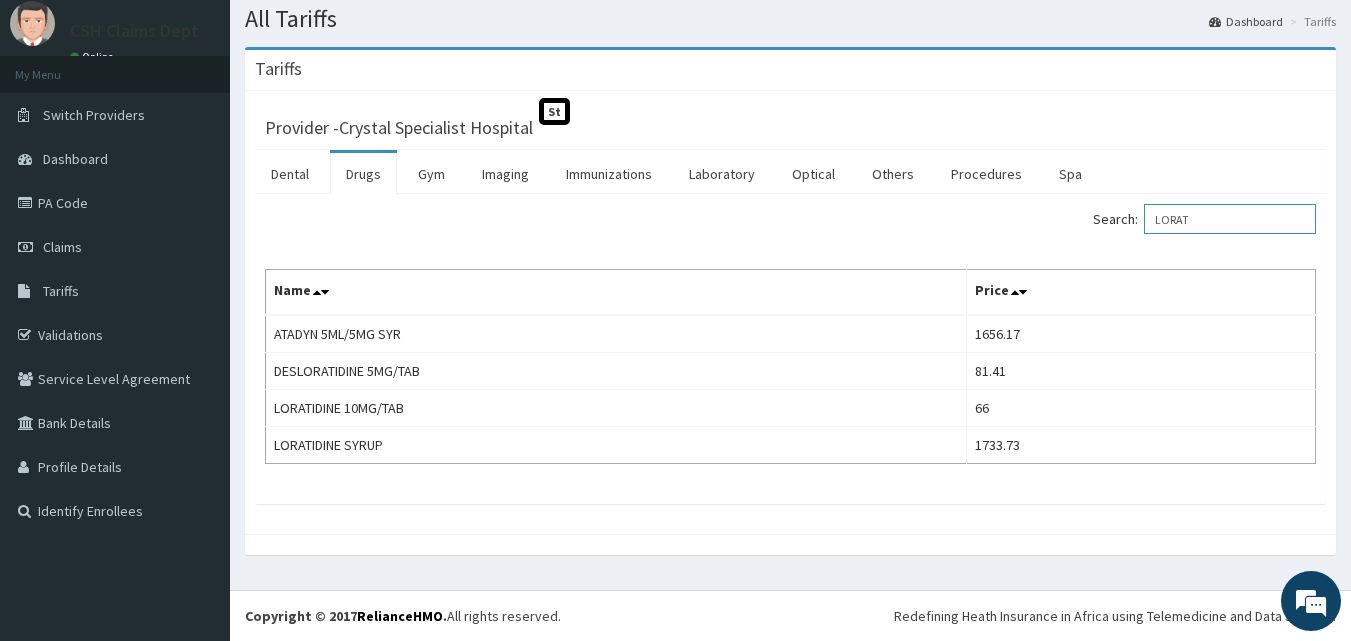 drag, startPoint x: 1223, startPoint y: 222, endPoint x: 977, endPoint y: 268, distance: 250.26385 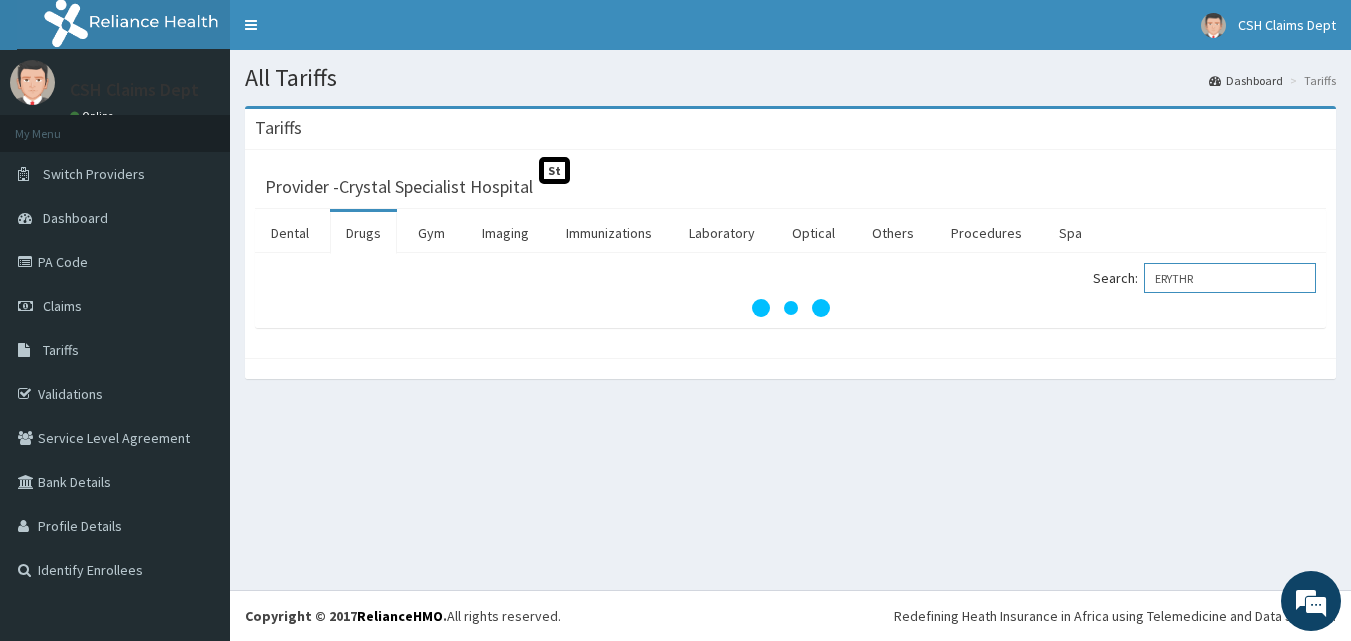 scroll, scrollTop: 0, scrollLeft: 0, axis: both 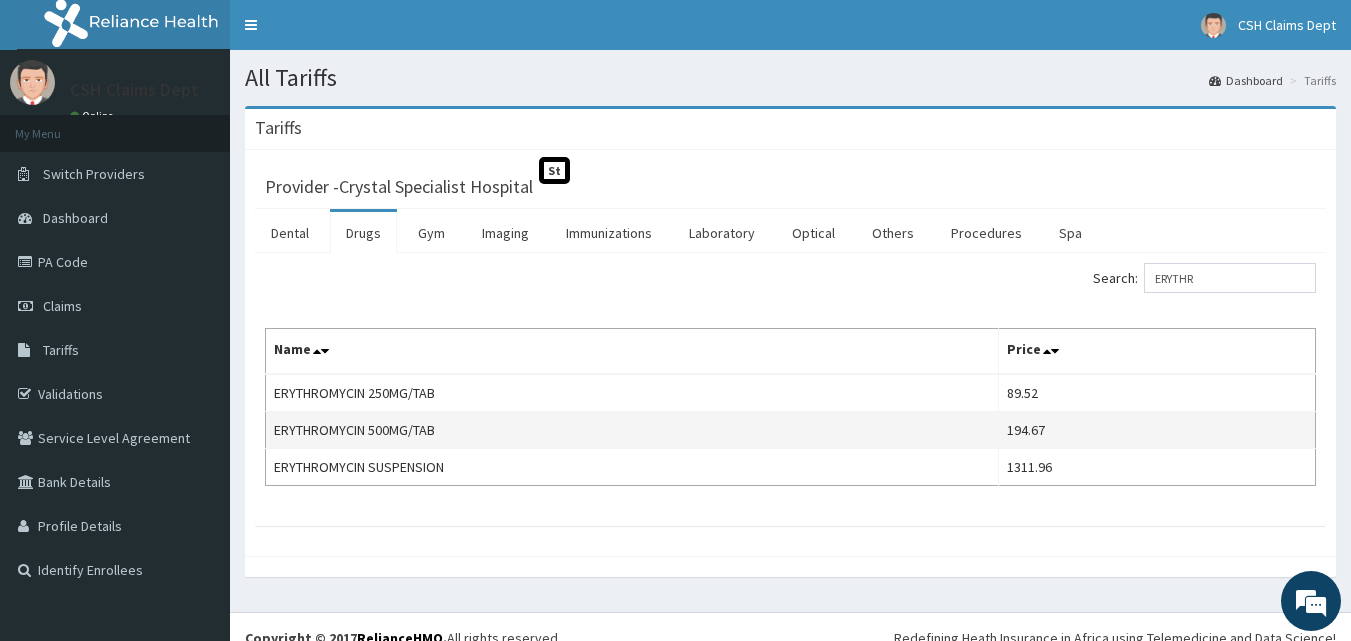 click on "194.67" at bounding box center [1156, 430] 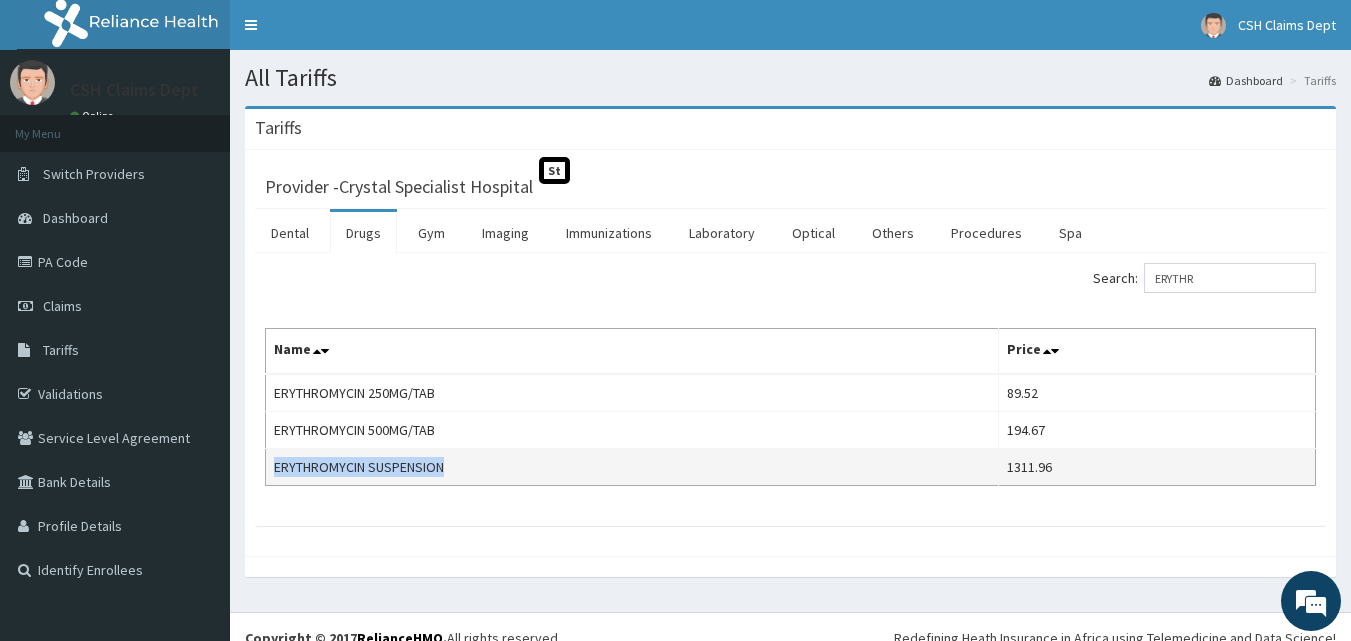 drag, startPoint x: 1060, startPoint y: 434, endPoint x: 998, endPoint y: 449, distance: 63.788715 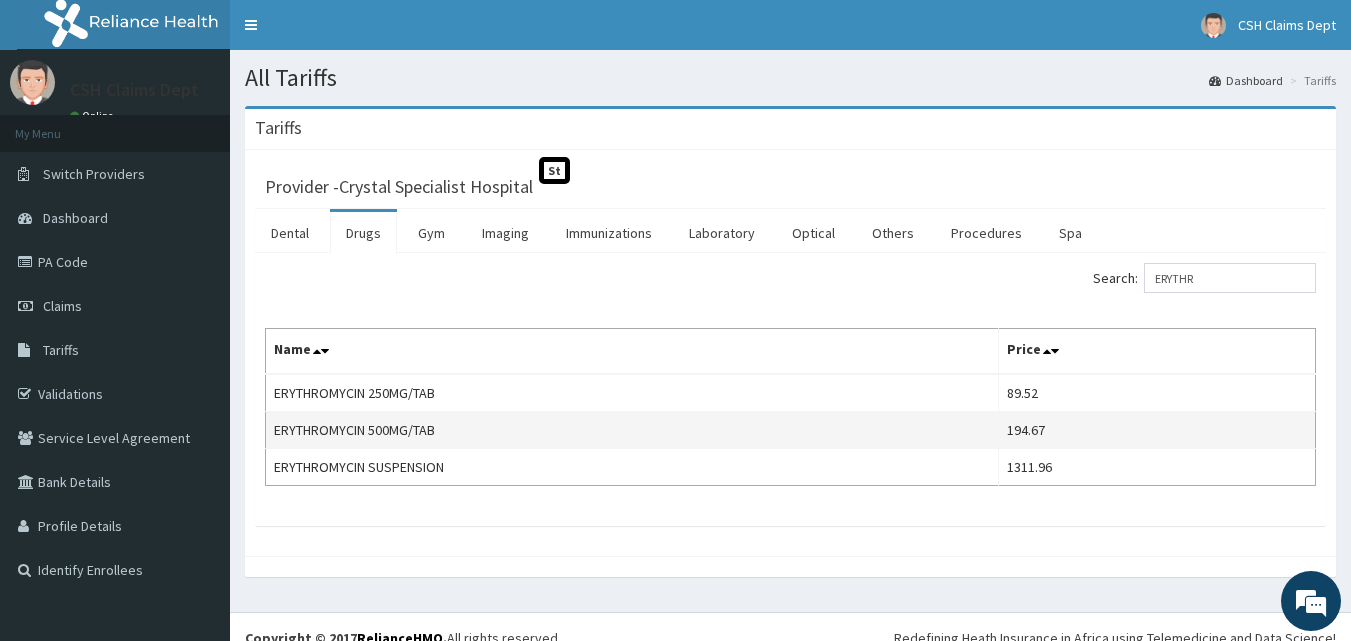 click on "ERYTHROMYCIN 500MG/TAB" at bounding box center (632, 430) 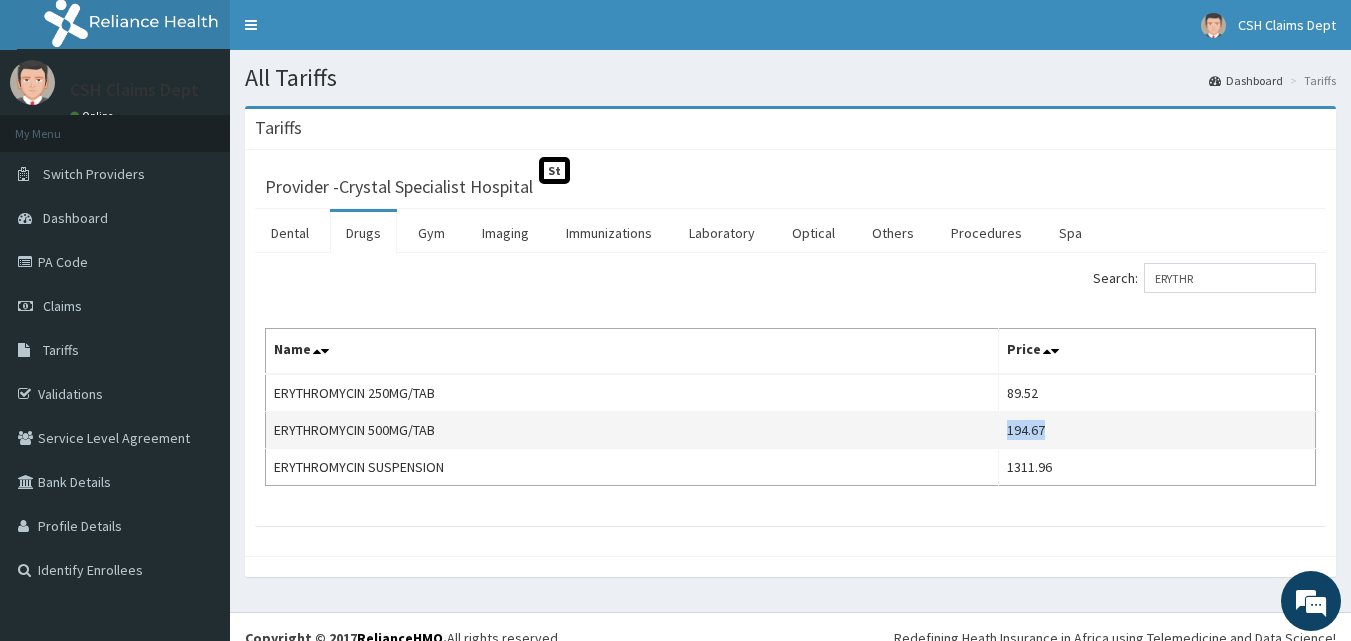 drag, startPoint x: 1013, startPoint y: 433, endPoint x: 1075, endPoint y: 425, distance: 62.514 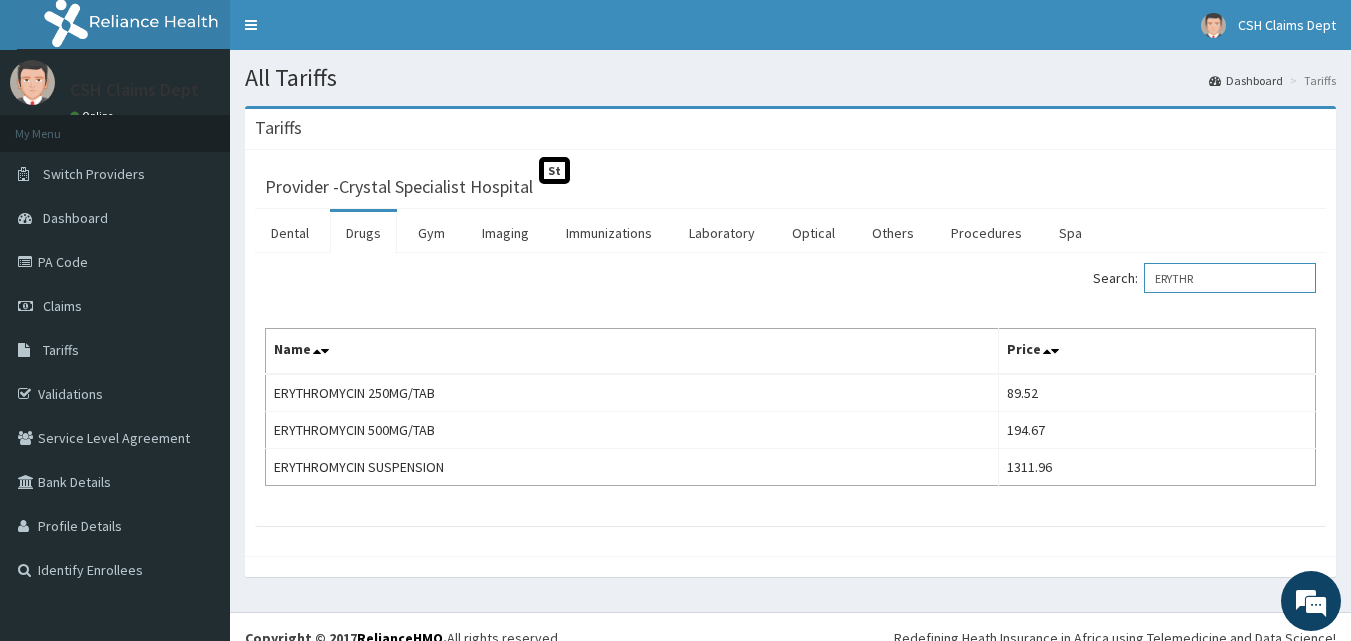 drag, startPoint x: 1236, startPoint y: 285, endPoint x: 1206, endPoint y: 282, distance: 30.149628 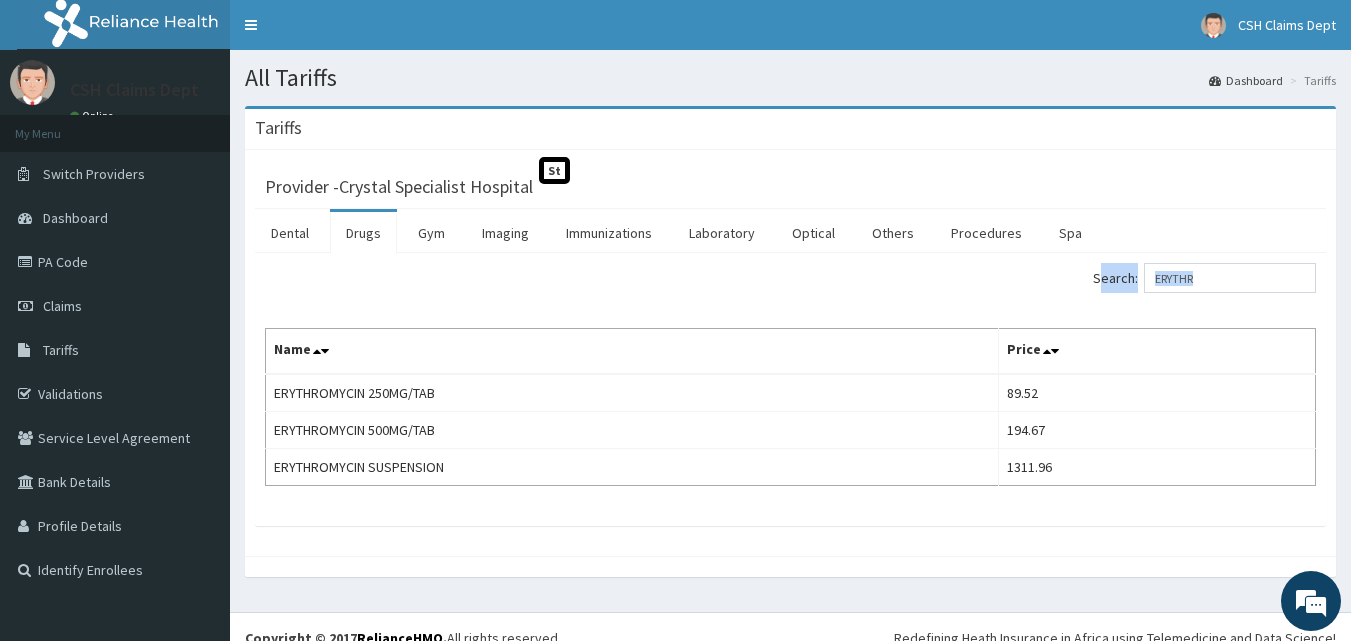 click on "Search: ERYTHR Name Price ERYTHROMYCIN 250MG/TAB [PRICE] ERYTHROMYCIN 500MG/TAB [PRICE] ERYTHROMYCIN SUSPENSION [PRICE]" at bounding box center [790, 374] 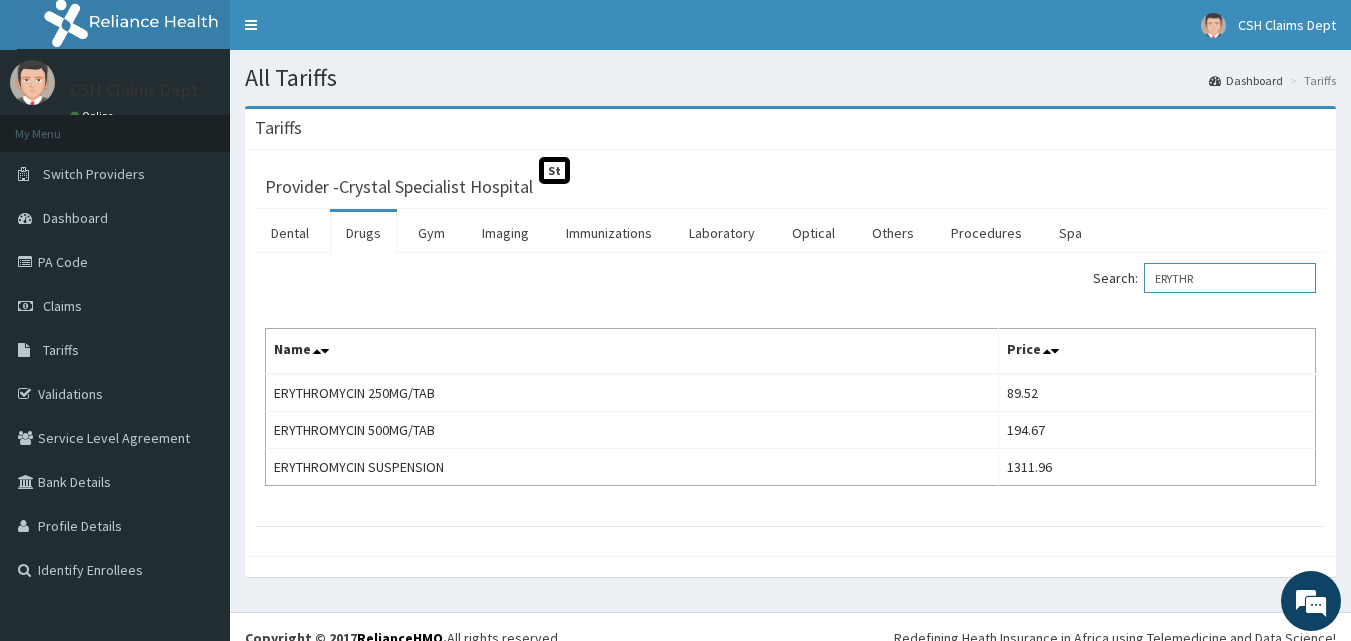 click on "ERYTHR" at bounding box center (1230, 278) 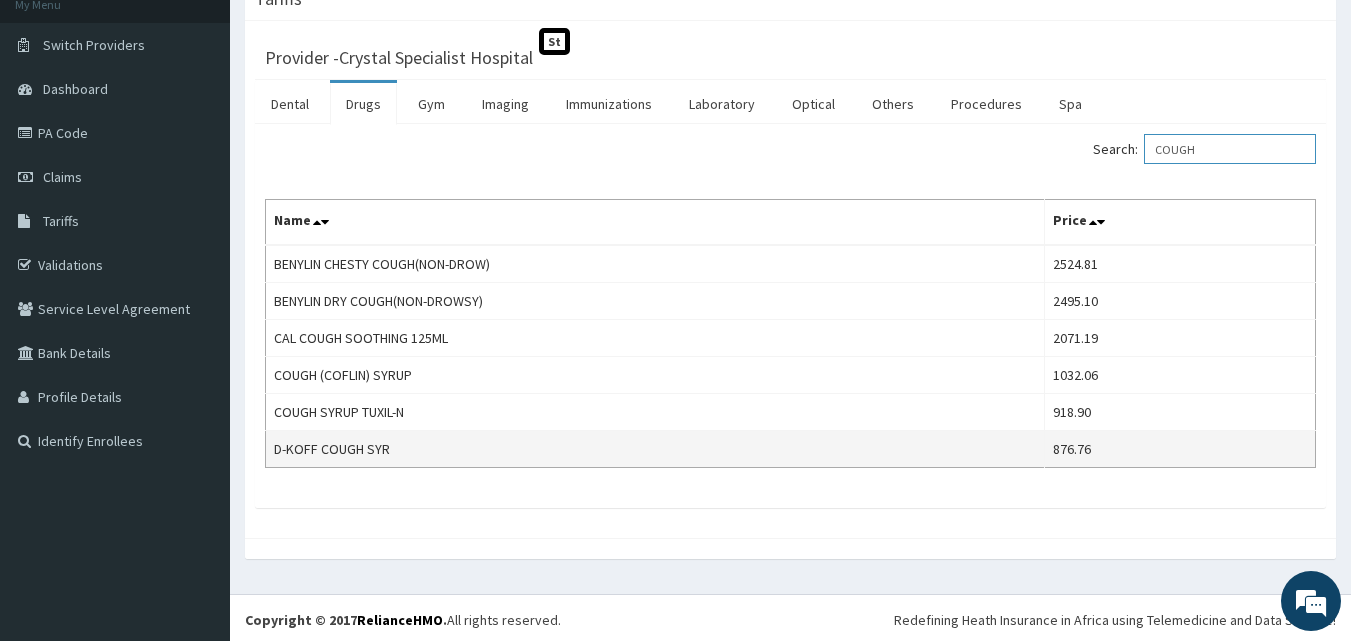 scroll, scrollTop: 133, scrollLeft: 0, axis: vertical 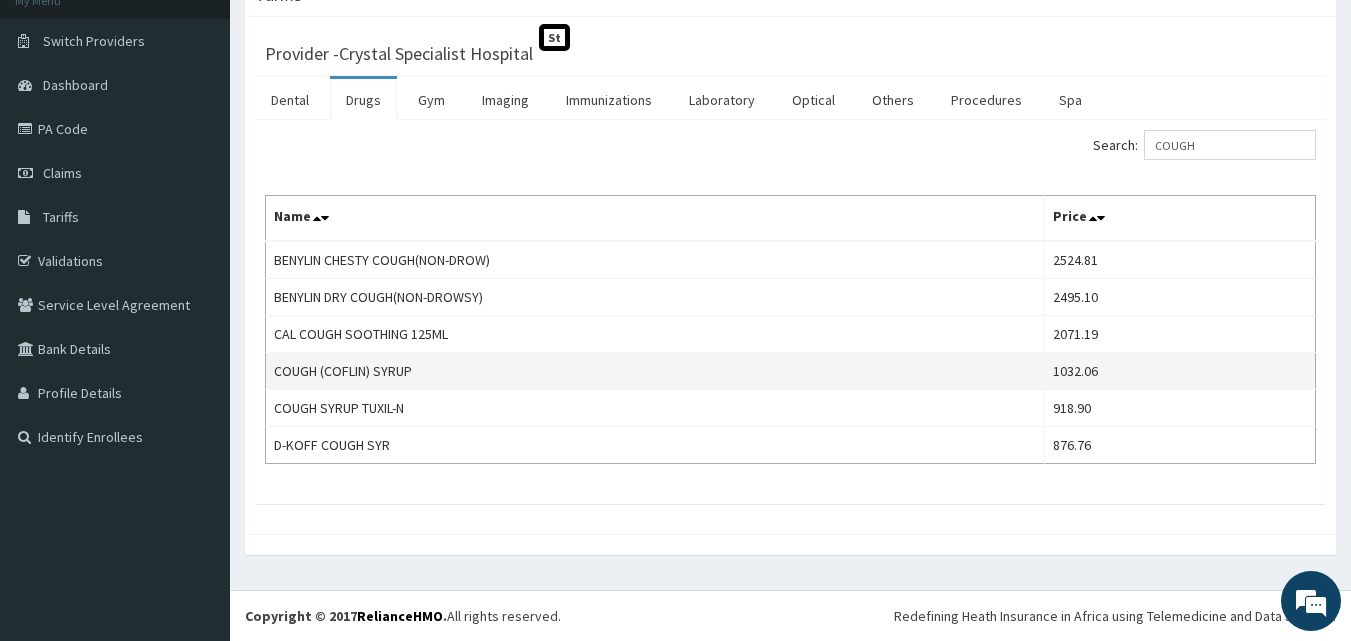 click on "1032.06" at bounding box center [1180, 371] 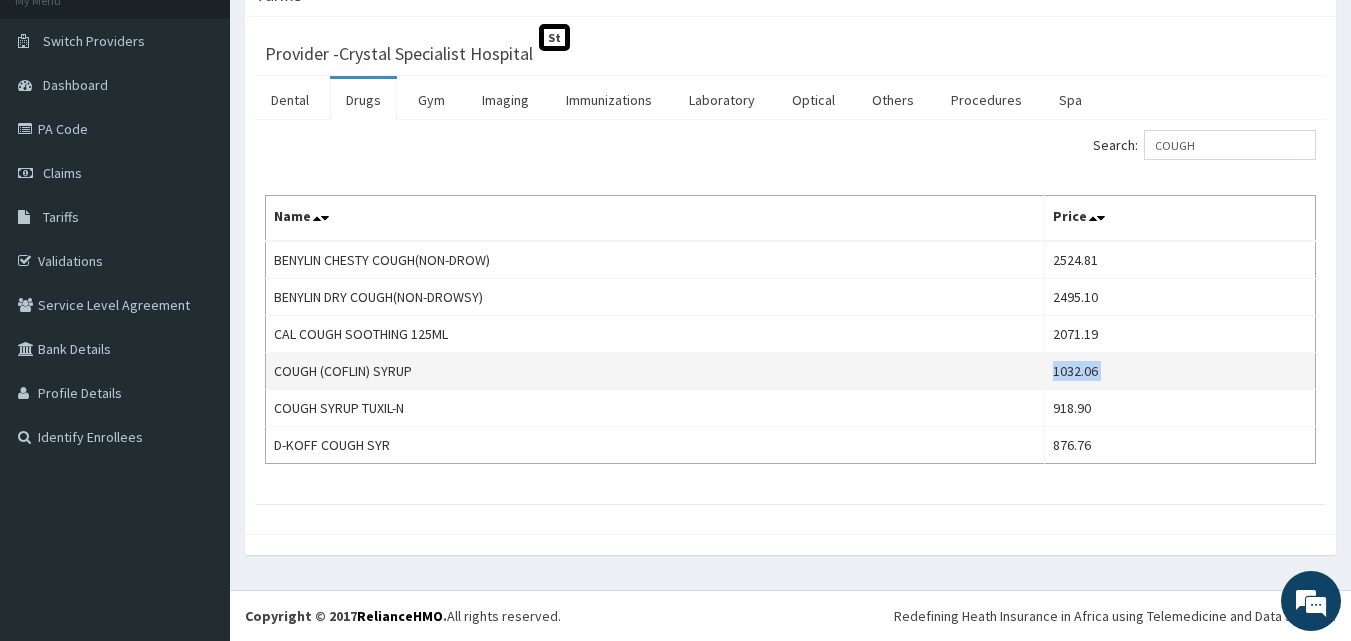 drag, startPoint x: 1114, startPoint y: 368, endPoint x: 1092, endPoint y: 369, distance: 22.022715 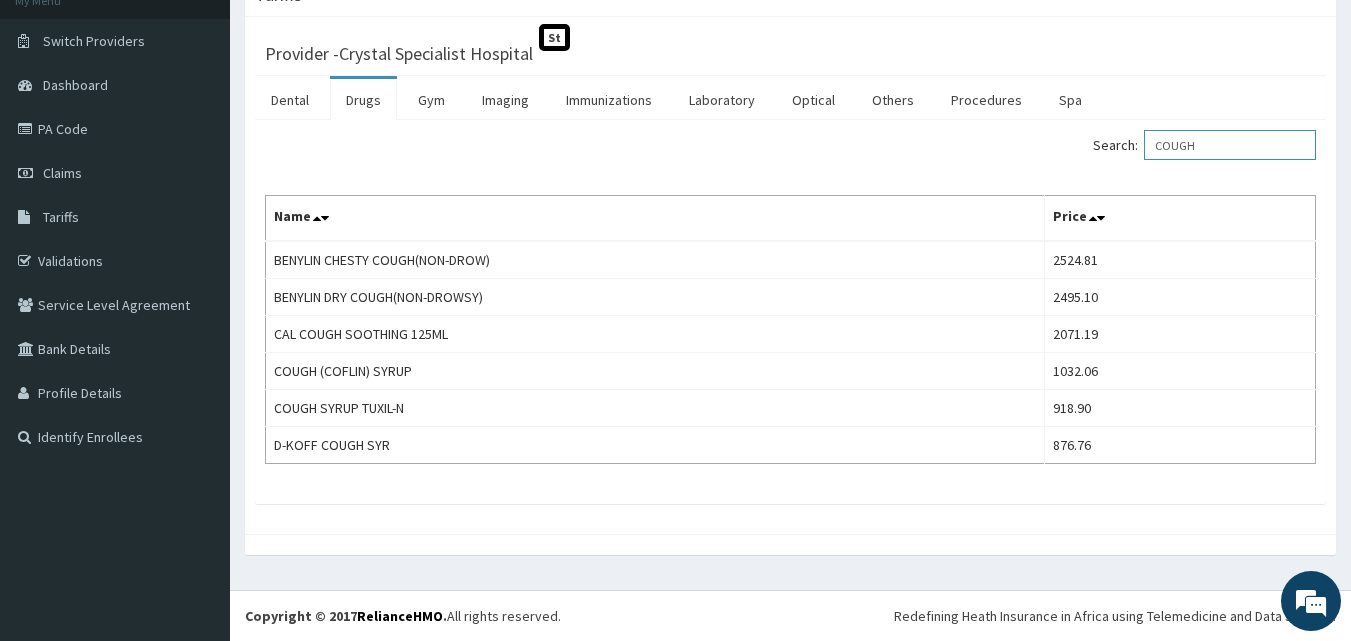 click on "COUGH" at bounding box center (1230, 145) 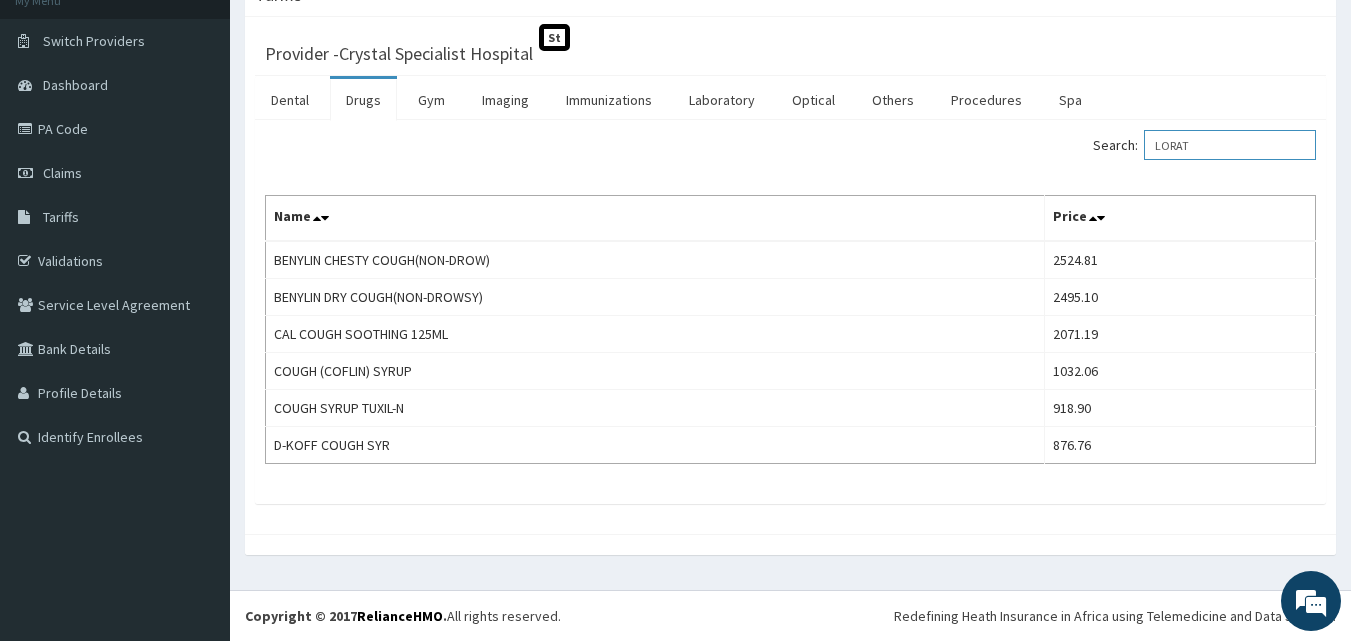 scroll, scrollTop: 0, scrollLeft: 0, axis: both 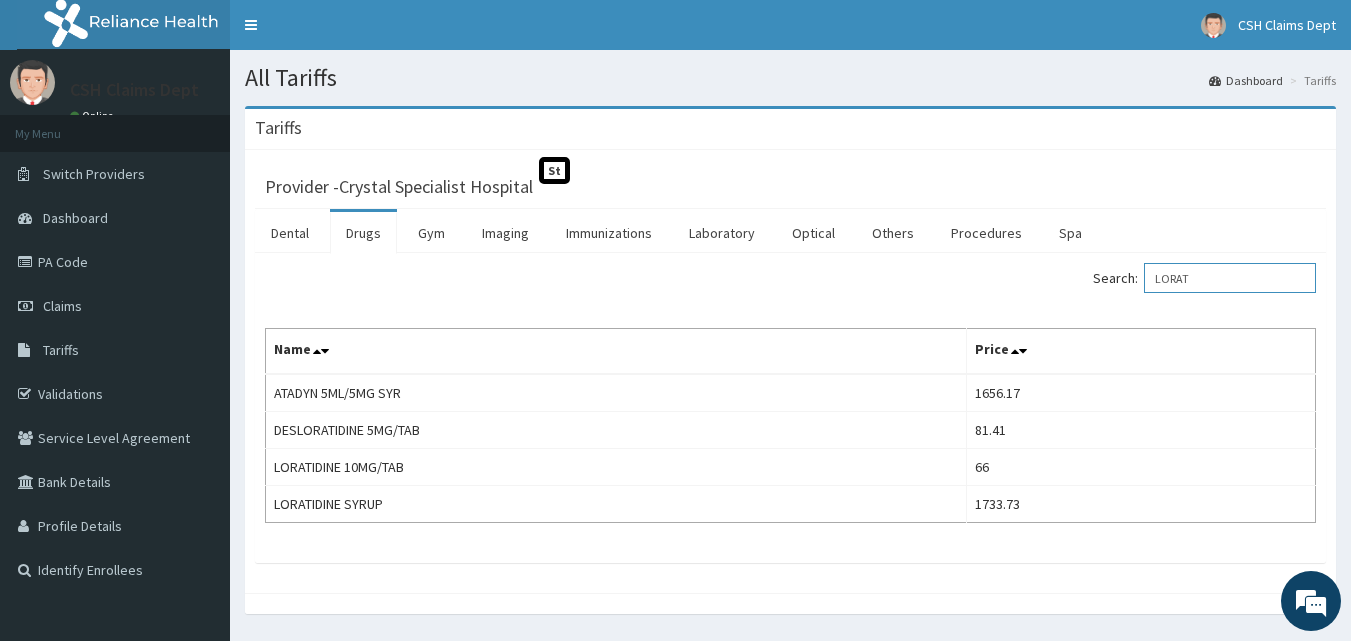 type on "LORAT" 